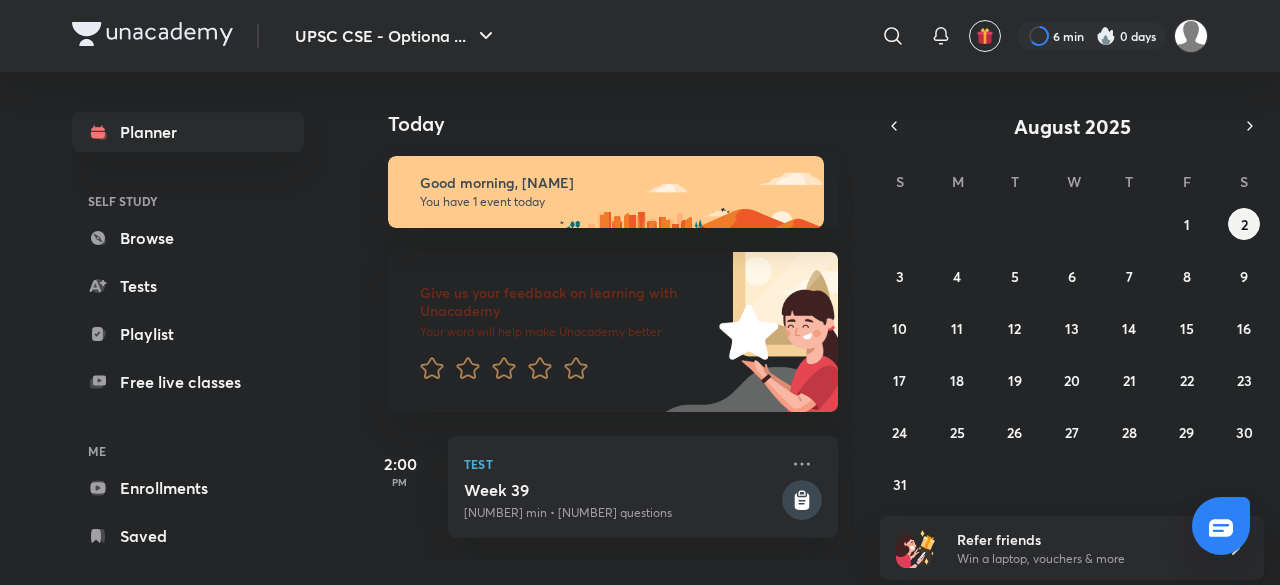 scroll, scrollTop: 0, scrollLeft: 0, axis: both 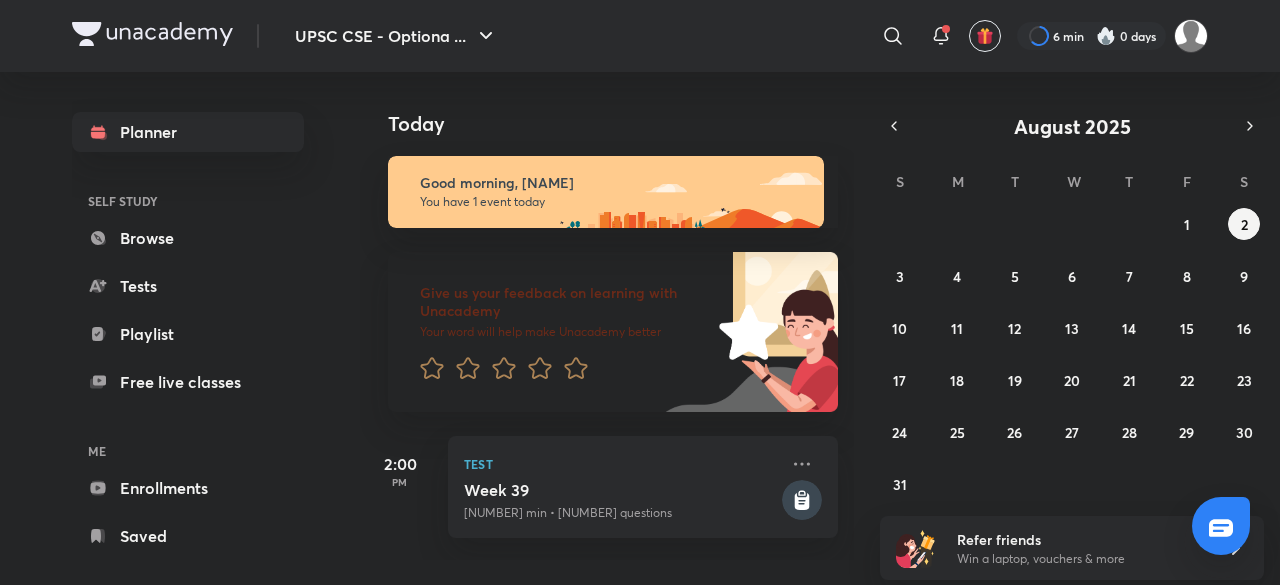 click at bounding box center (893, 36) 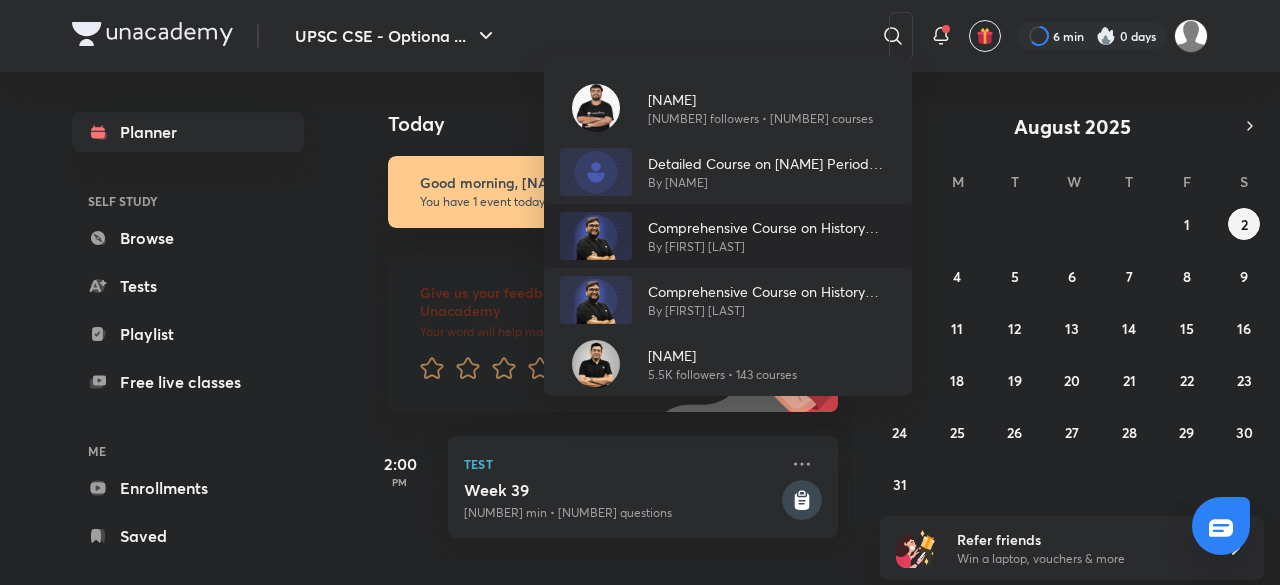 click on "By [FIRST] [LAST]" at bounding box center [772, 247] 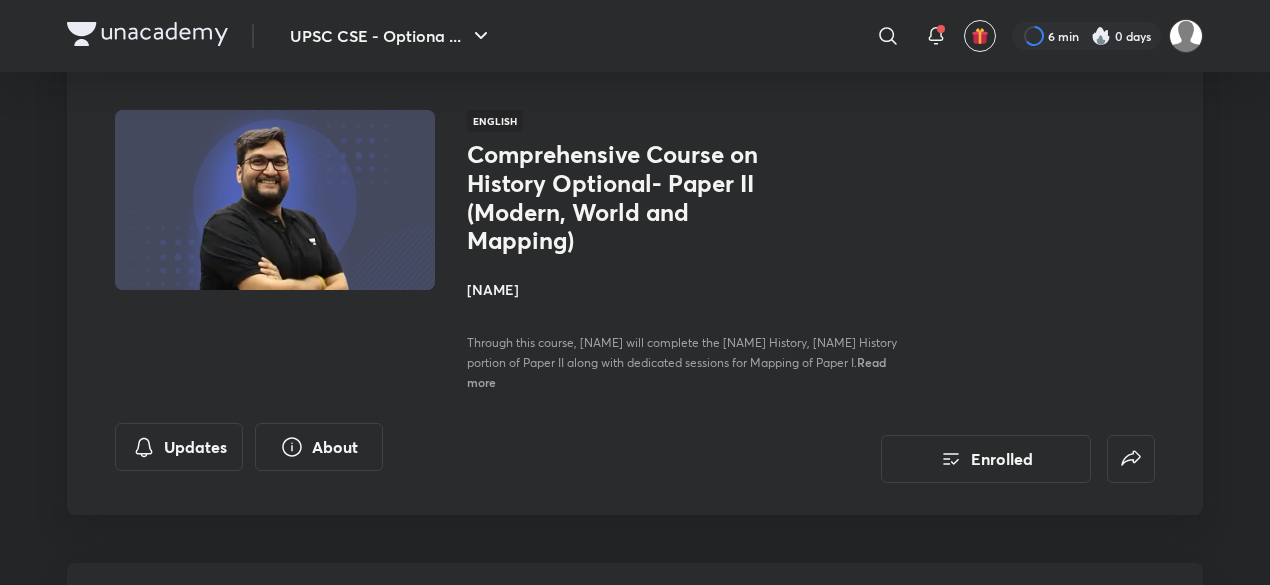 scroll, scrollTop: 0, scrollLeft: 0, axis: both 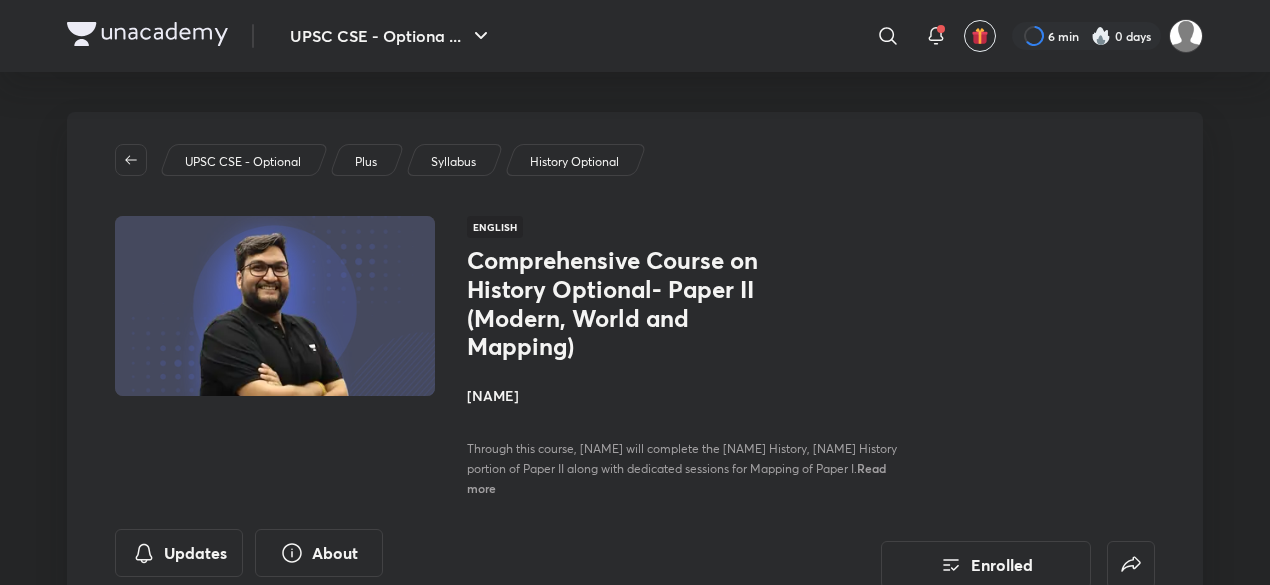click on "[NAME]" at bounding box center (691, 395) 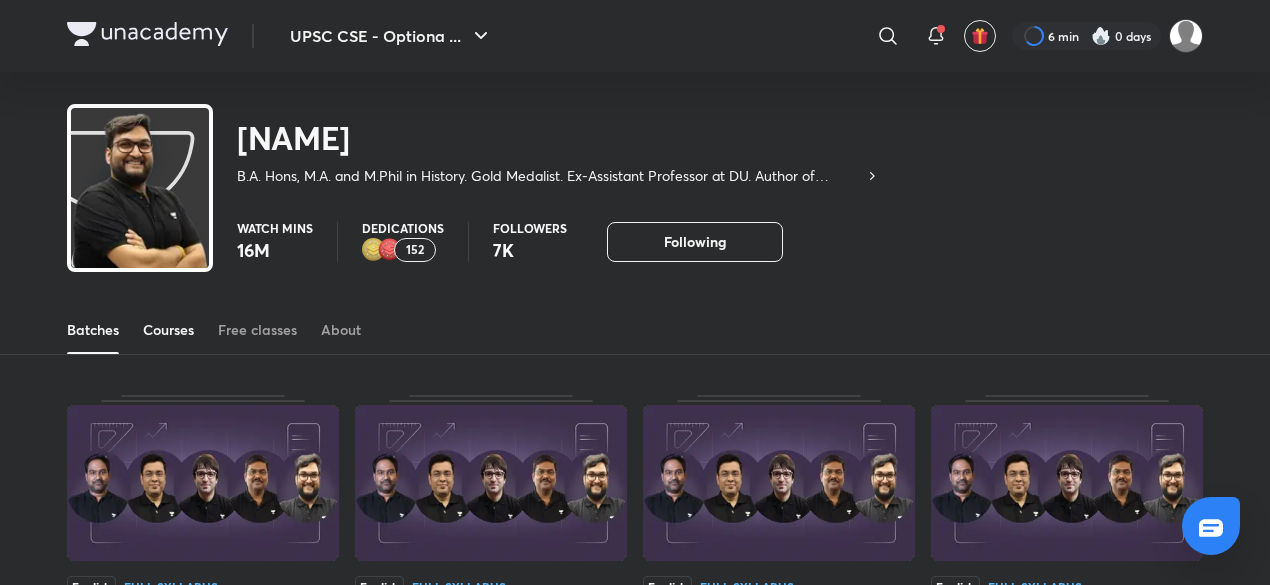 click on "Courses" at bounding box center [168, 330] 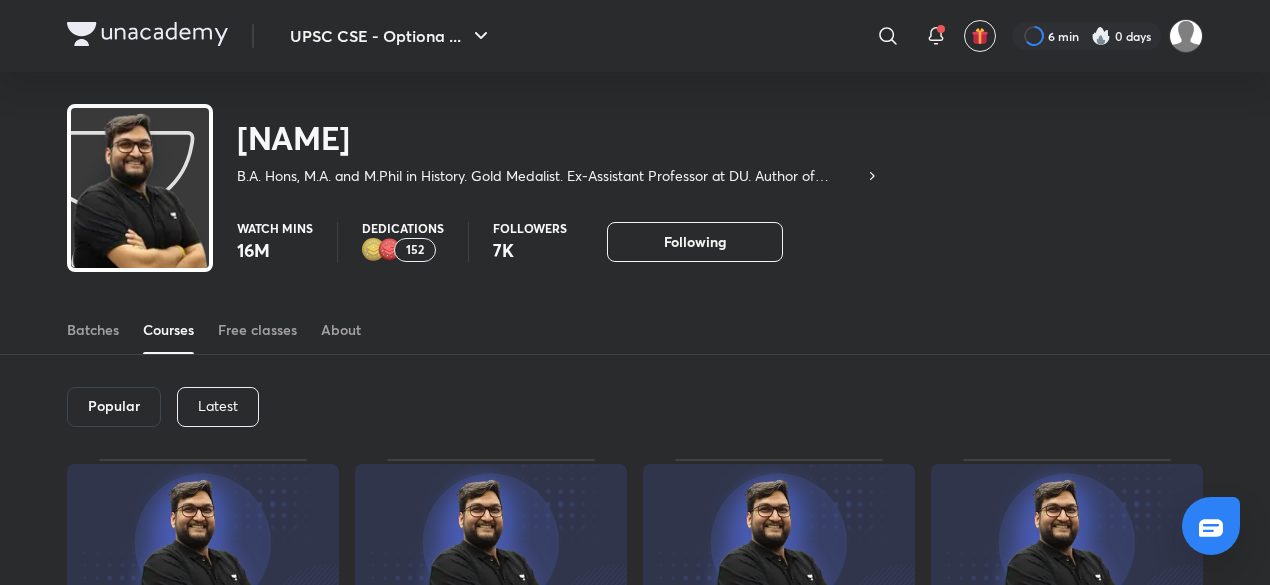 click on "Latest" at bounding box center [218, 407] 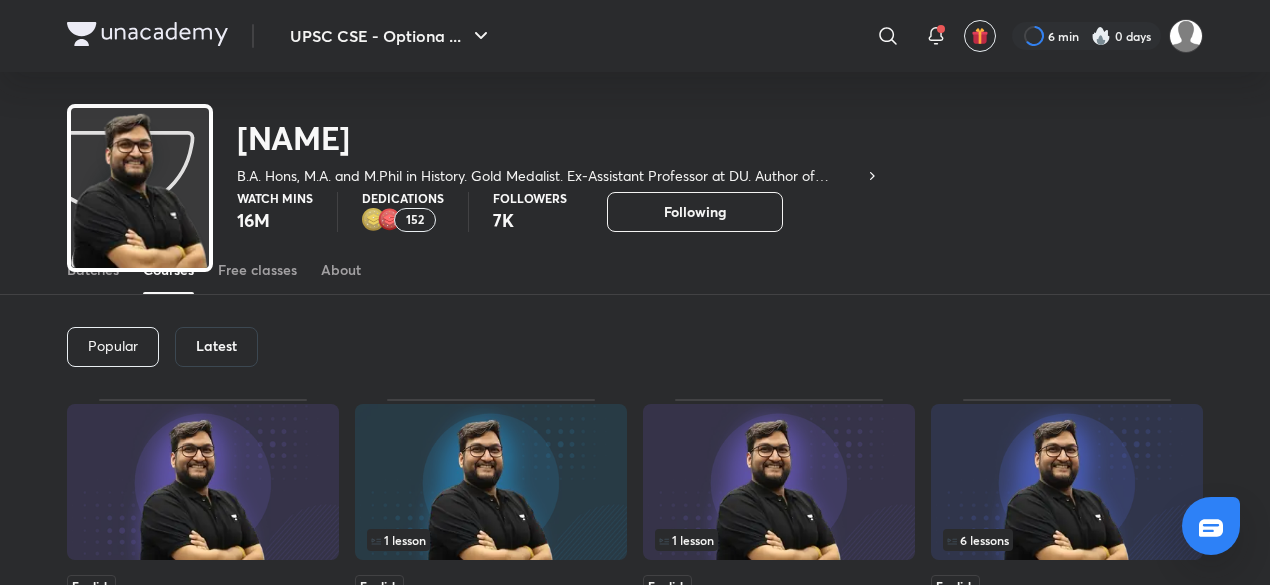 scroll, scrollTop: 60, scrollLeft: 0, axis: vertical 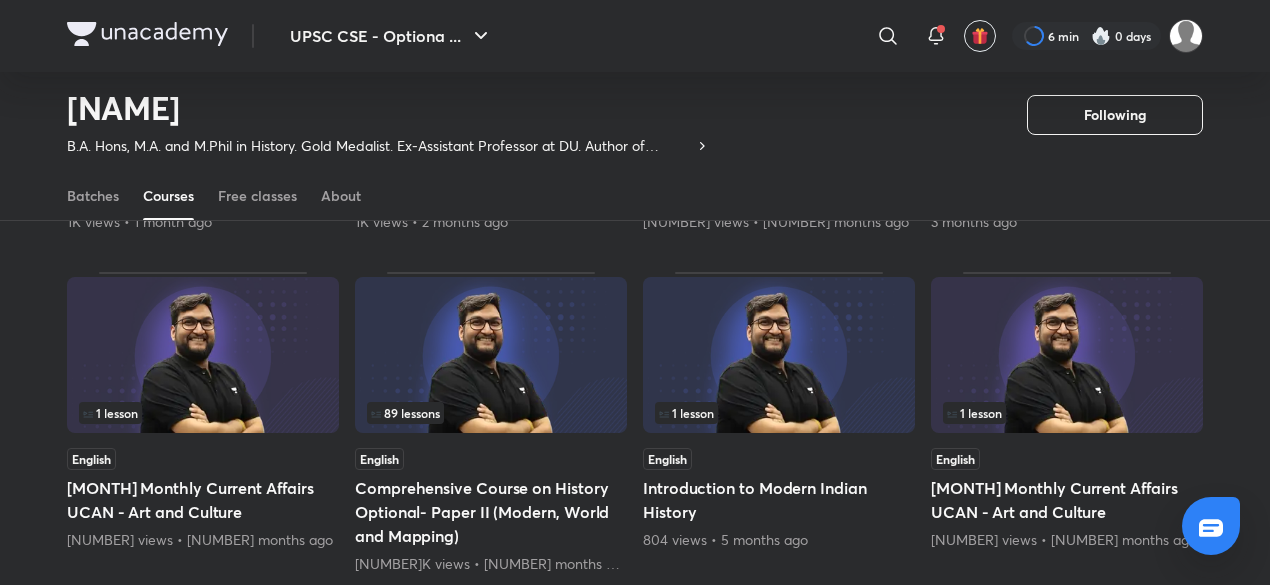 click at bounding box center [491, 355] 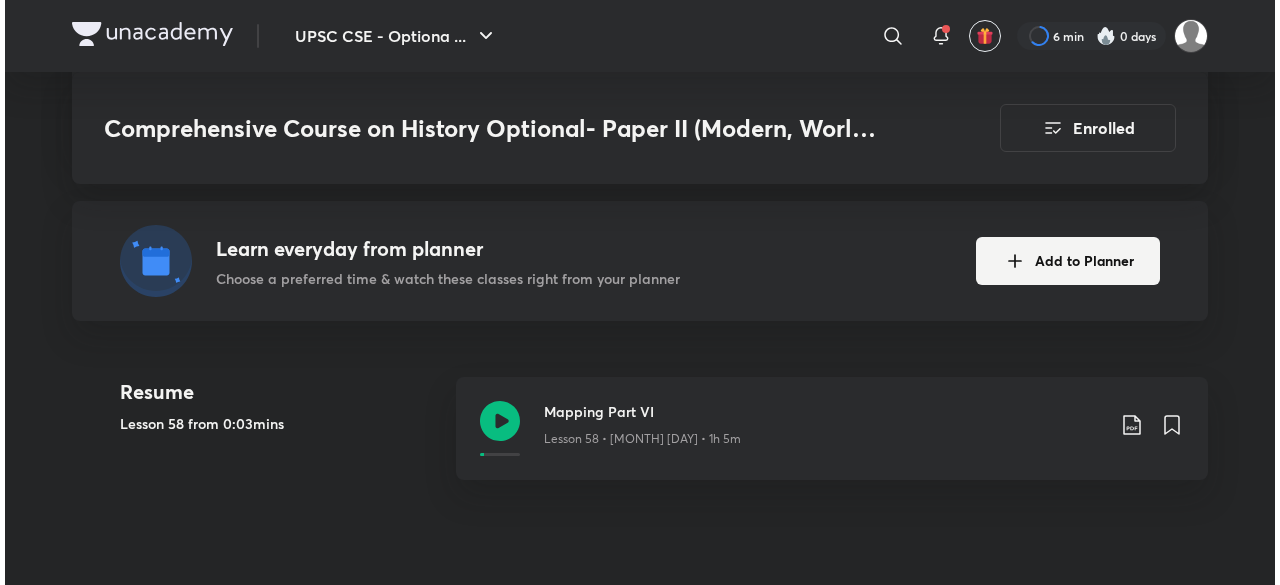 scroll, scrollTop: 200, scrollLeft: 0, axis: vertical 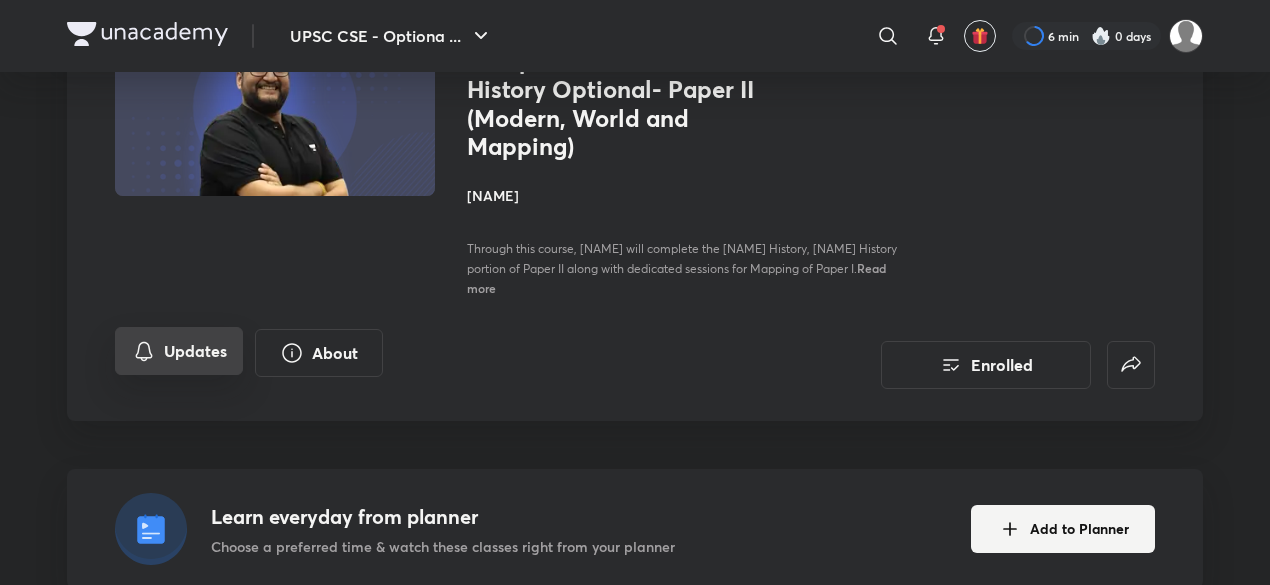 click on "Updates" at bounding box center (179, 351) 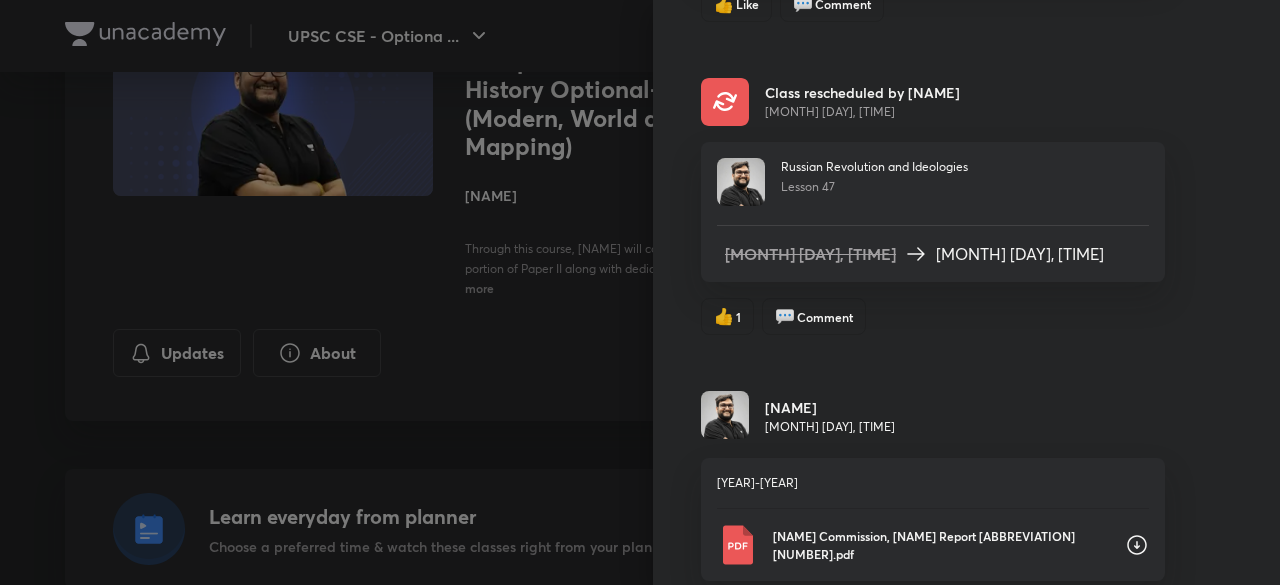scroll, scrollTop: 14694, scrollLeft: 0, axis: vertical 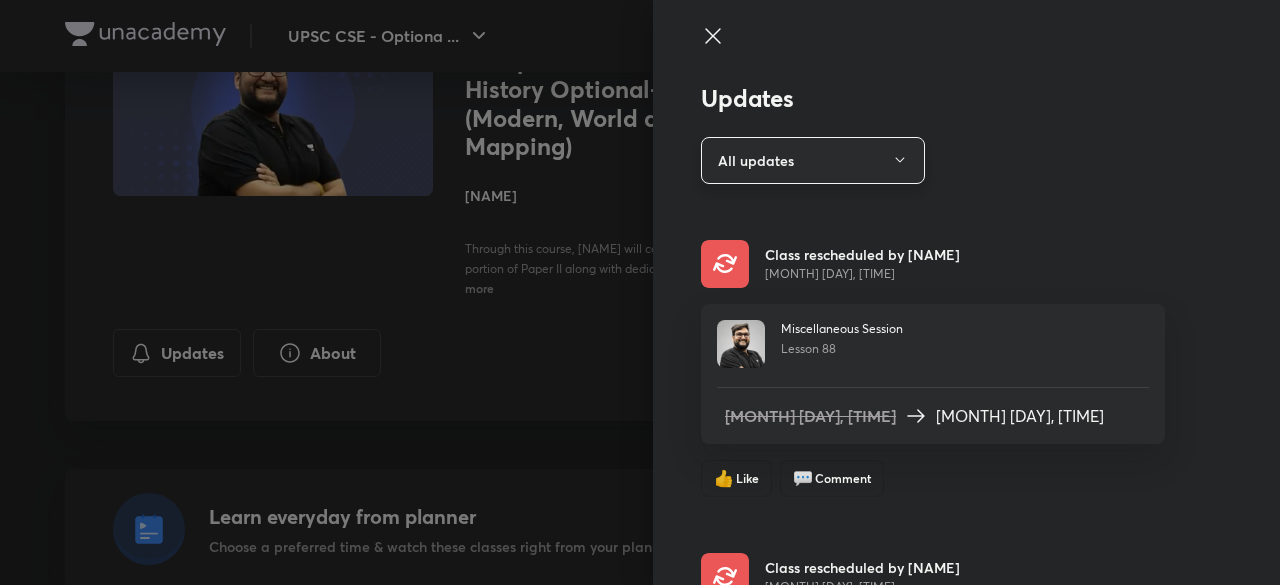 click on "All updates" at bounding box center (813, 160) 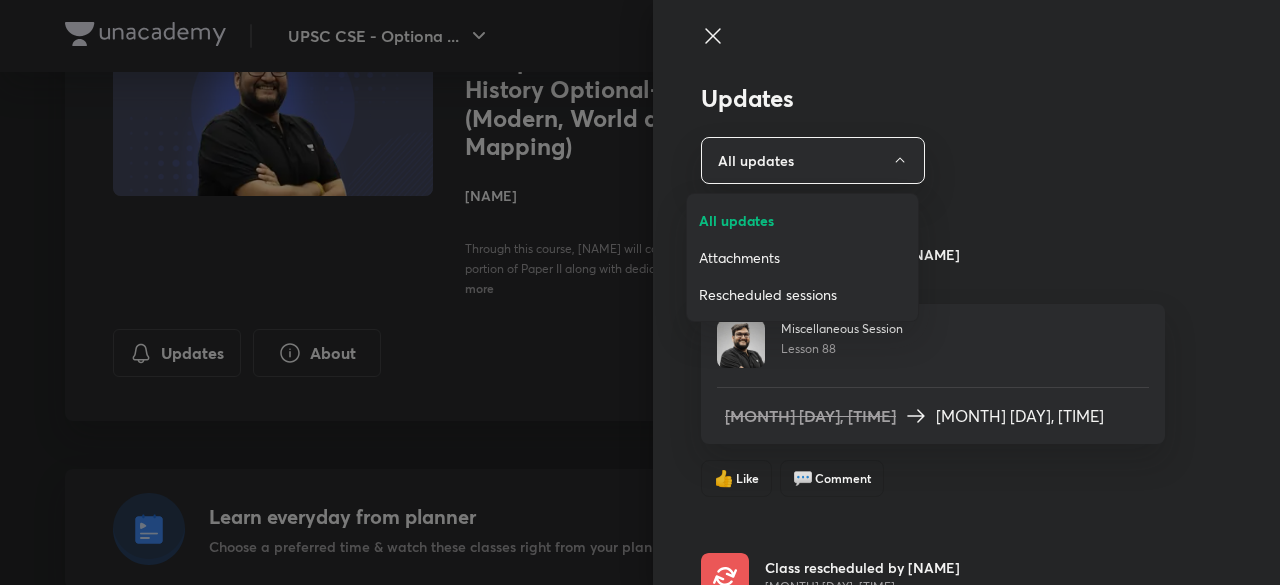 click on "Attachments" at bounding box center [802, 257] 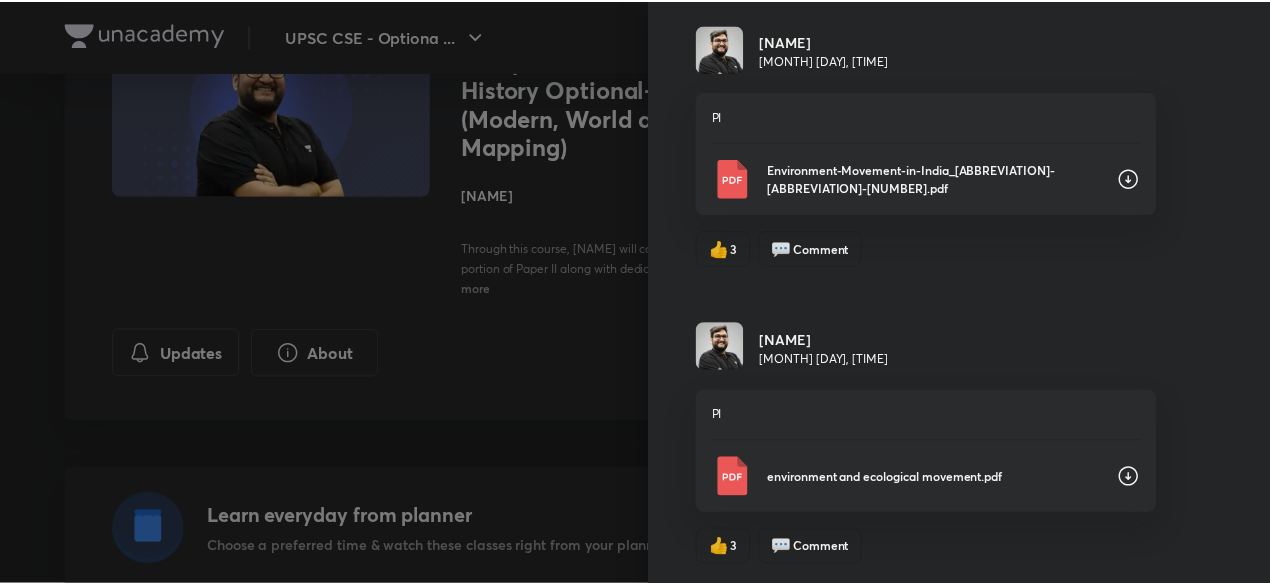 scroll, scrollTop: 1711, scrollLeft: 0, axis: vertical 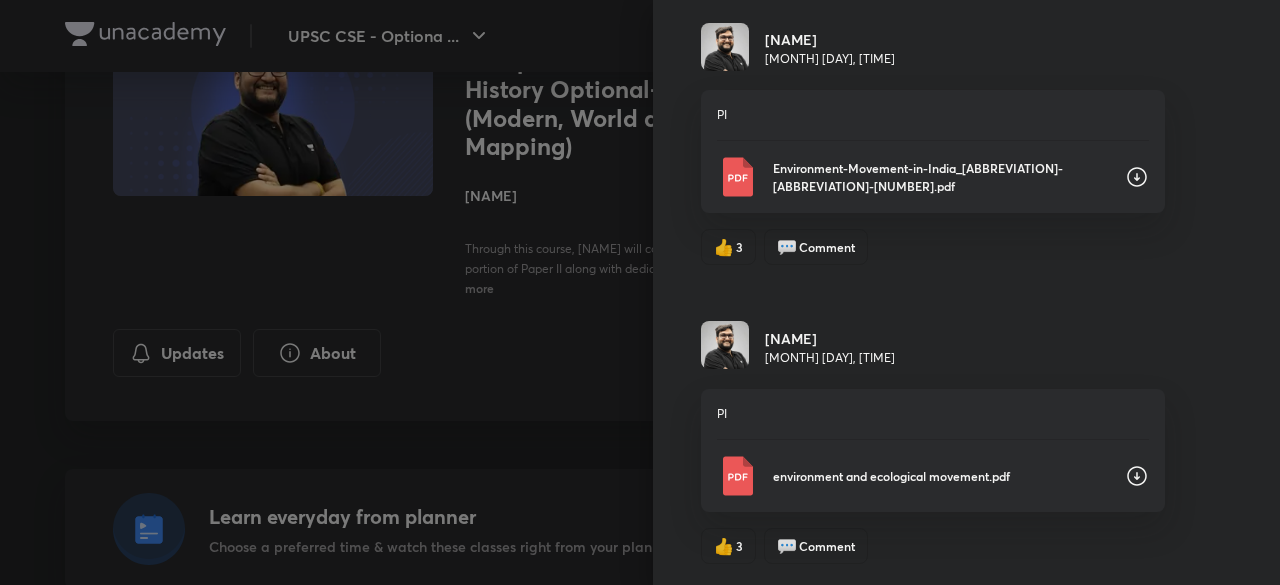click at bounding box center [640, 292] 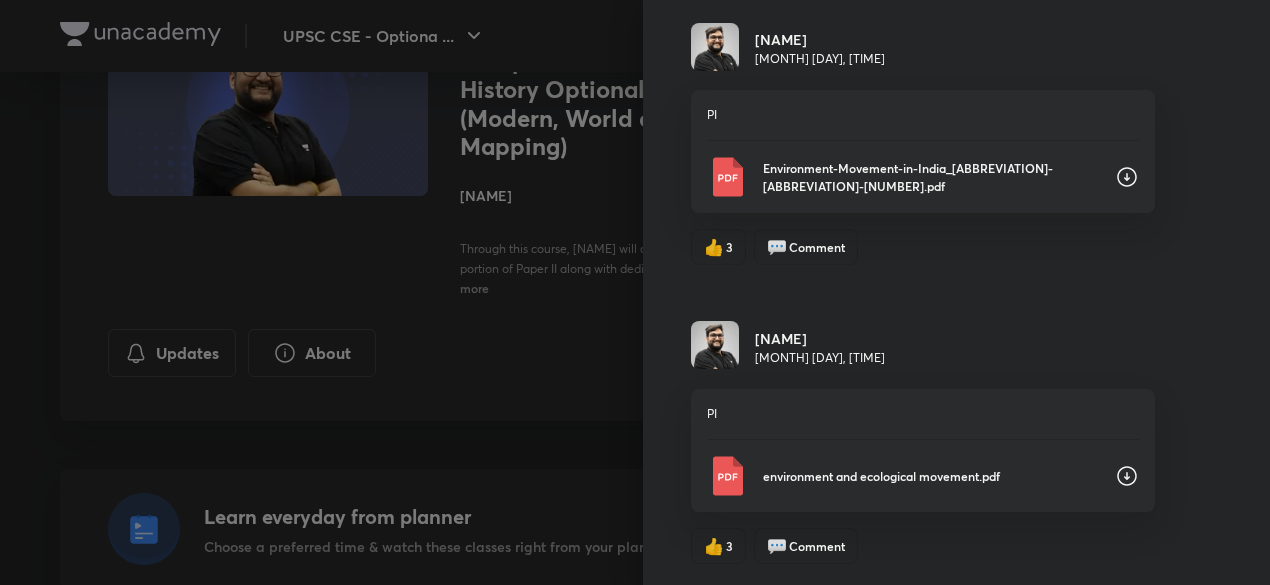 scroll, scrollTop: 0, scrollLeft: 0, axis: both 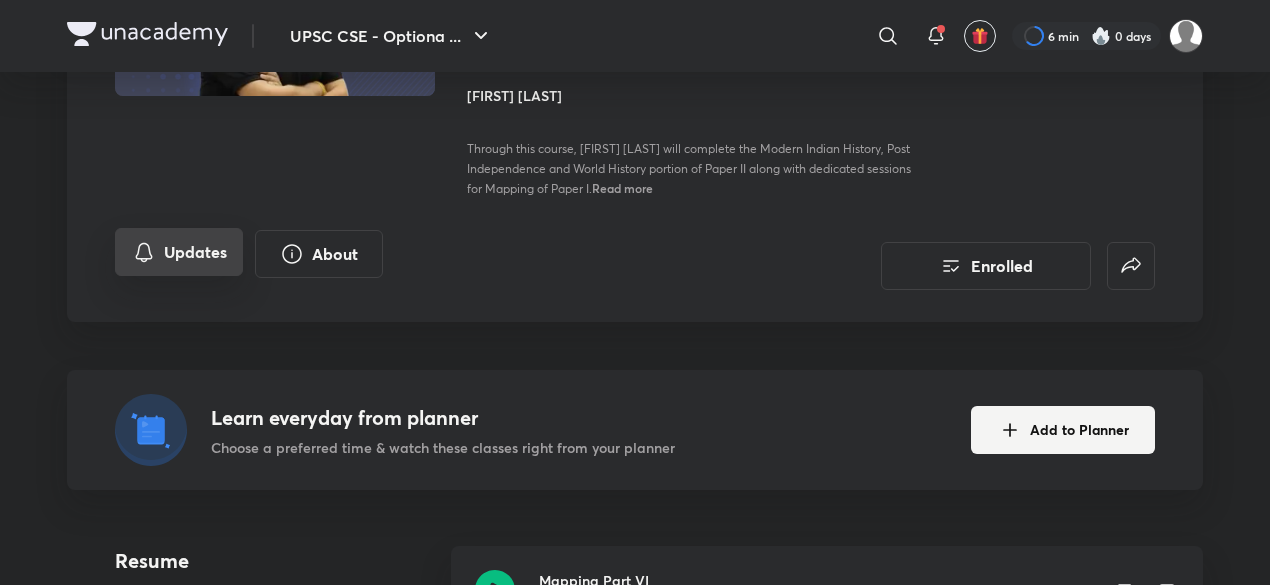click on "Updates" at bounding box center (179, 252) 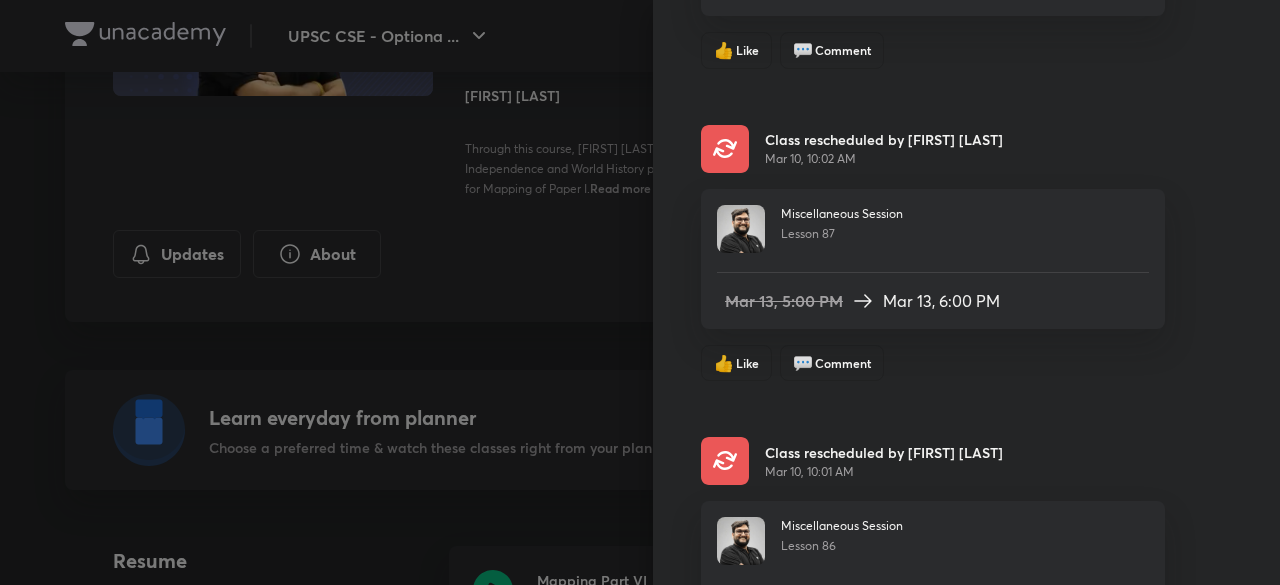 scroll, scrollTop: 0, scrollLeft: 0, axis: both 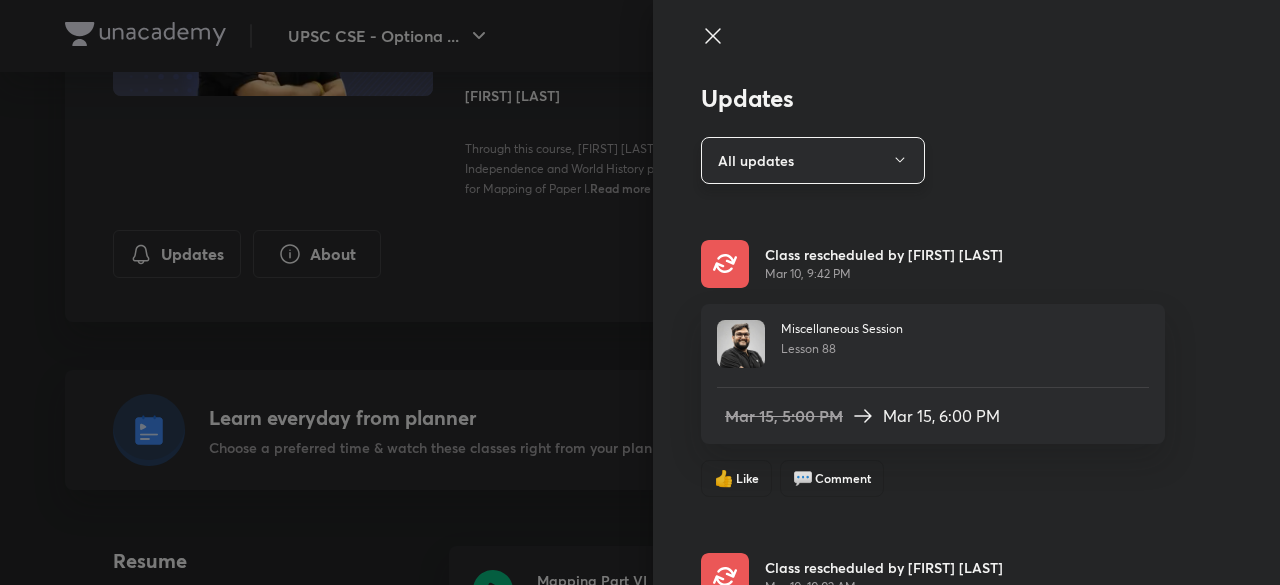 click on "All updates" at bounding box center [813, 160] 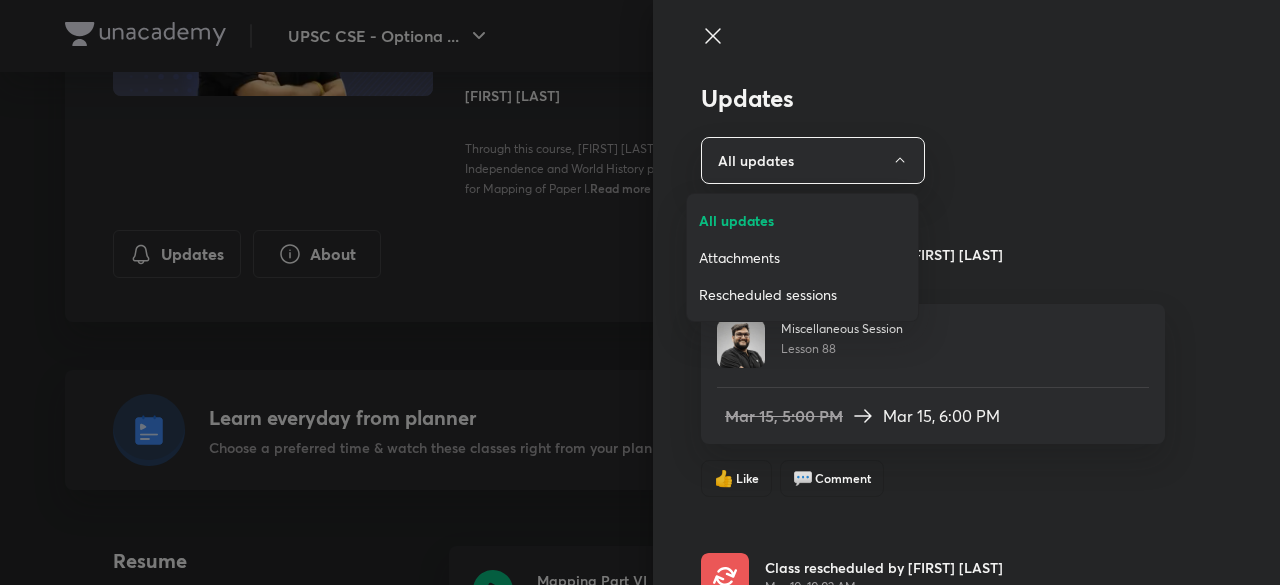 click on "Attachments" at bounding box center [802, 257] 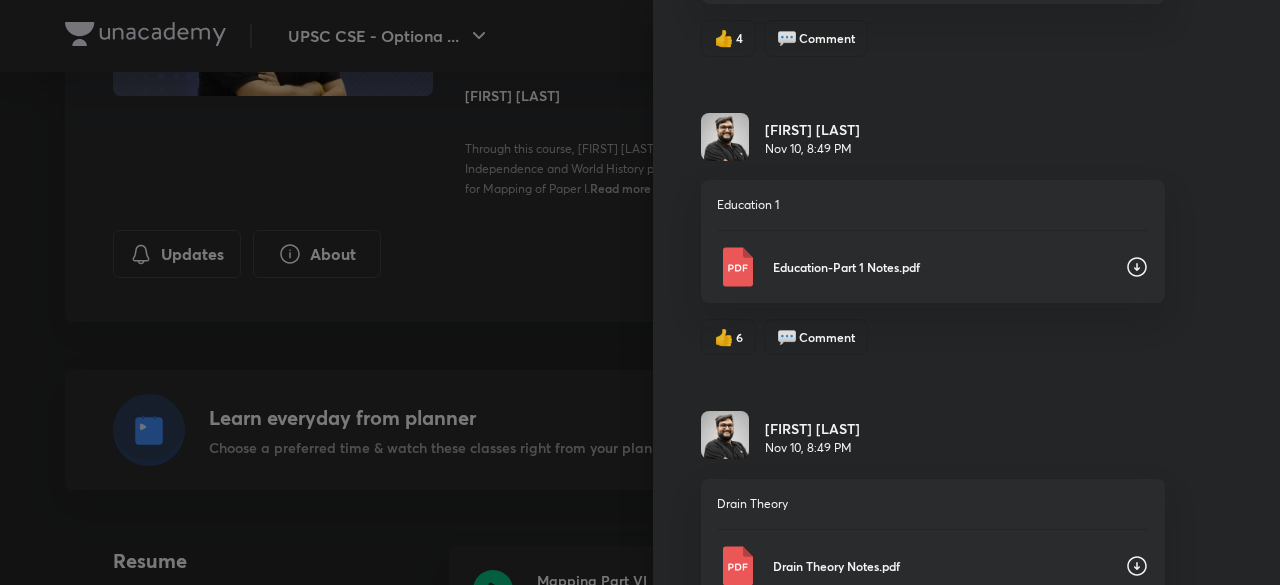 scroll, scrollTop: 10068, scrollLeft: 0, axis: vertical 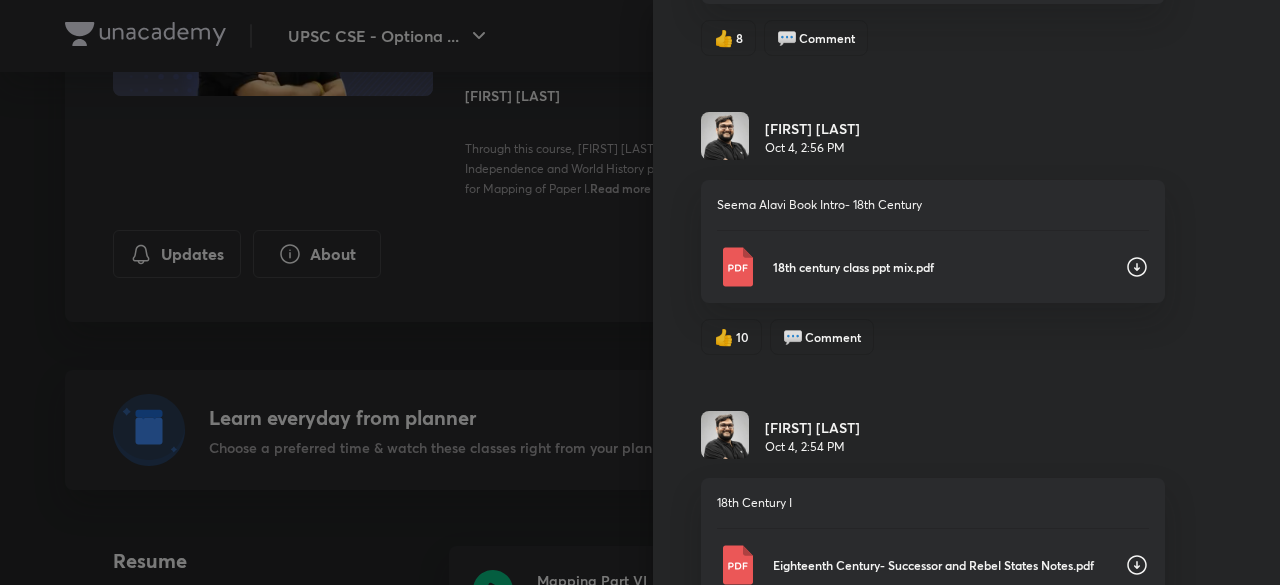 click on "Updates Attachments Abhishek Mishra Jan 30, 10:27 PM Modern Left.pdf 👍 3 💬 Comment Abhishek Mishra Jan 30, 10:27 PM Modern AITUC.pdf 👍 3 💬 Comment Abhishek Mishra Jan 30, 10:27 PM Modern press law (1).pdf 👍 3 💬 Comment Abhishek Mishra Jan 30, 10:27 PM Modern press ignou.pdf 👍 2 💬 Comment Abhishek Mishra Jan 30, 10:26 PM PI Dalit Movements.pdf 👍 3 💬 Comment Abhishek Mishra Jan 30, 10:26 PM PI Environment-Movement-in-India_HRGE-BA-II.pdf 👍 3 💬 Comment Abhishek Mishra Jan 30, 10:25 PM PI environment and ecological movement.pdf 👍 3 💬 Comment Abhishek Mishra Jan 30, 10:23 PM Modern Wavel Plan.pdf 👍 3 💬 Comment Abhishek Mishra Jan 30, 10:23 PM PI The making of the Indian Constitution, its Features..pdf 👍 3 💬 Comment Abhishek Mishra Jan 30, 10:23 PM PI Partition and Princely states.pdf 👍 3 💬 Comment Abhishek Mishra Jan 30, 10:23 PM PI Lingustic Reorganisation.pdf 👍 3 💬 Comment Abhishek Mishra Jan 30, 10:22 PM PI Education, bureaucracy.pdf 👍 3 💬" at bounding box center (966, 292) 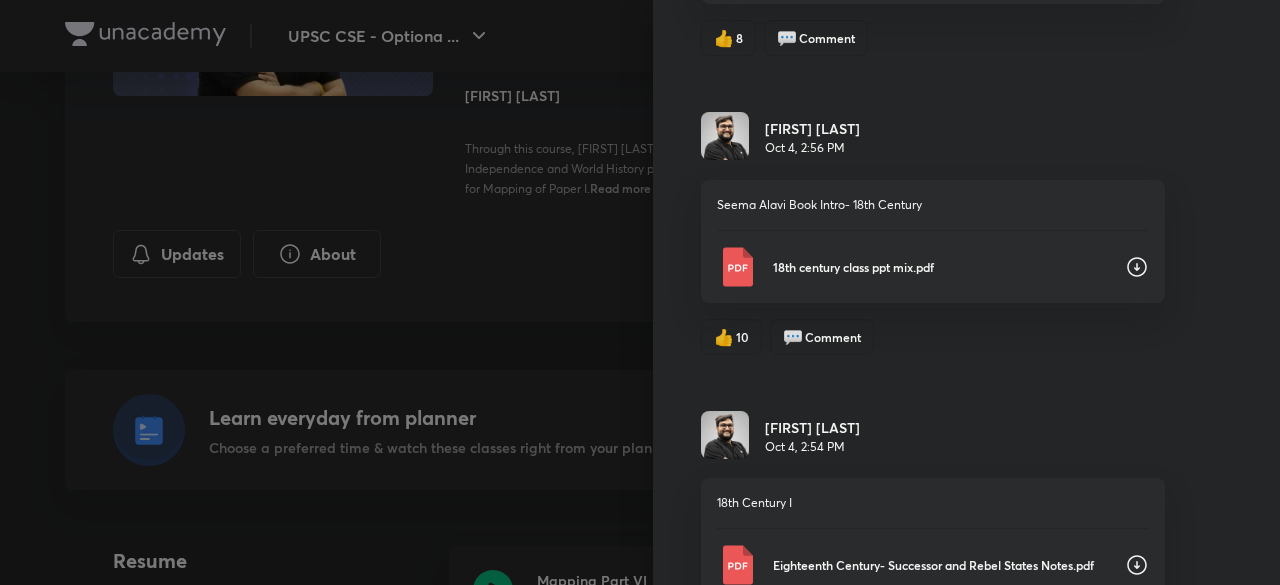 scroll, scrollTop: 13350, scrollLeft: 0, axis: vertical 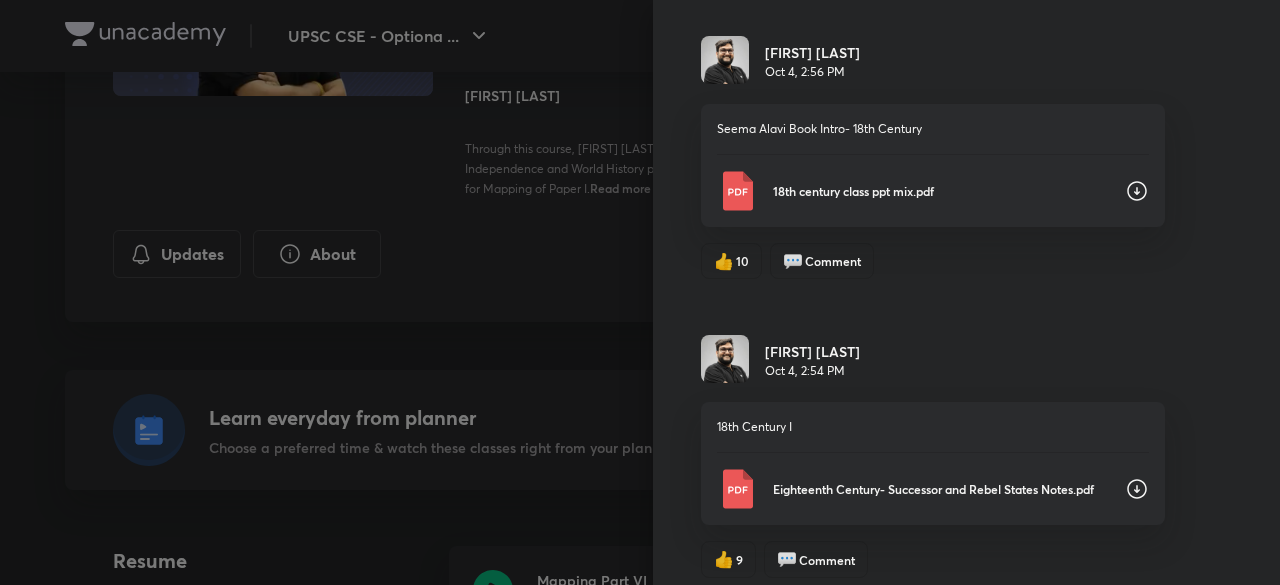 click on "Eighteenth Century- Successor and Rebel States Notes.pdf" at bounding box center (941, 489) 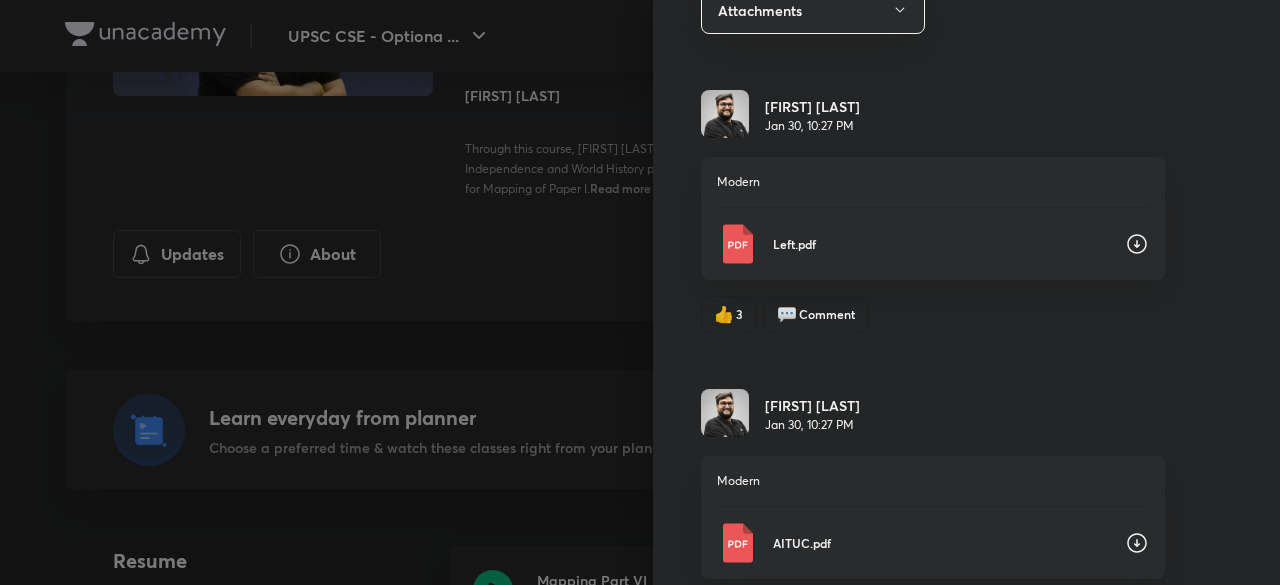 scroll, scrollTop: 0, scrollLeft: 0, axis: both 